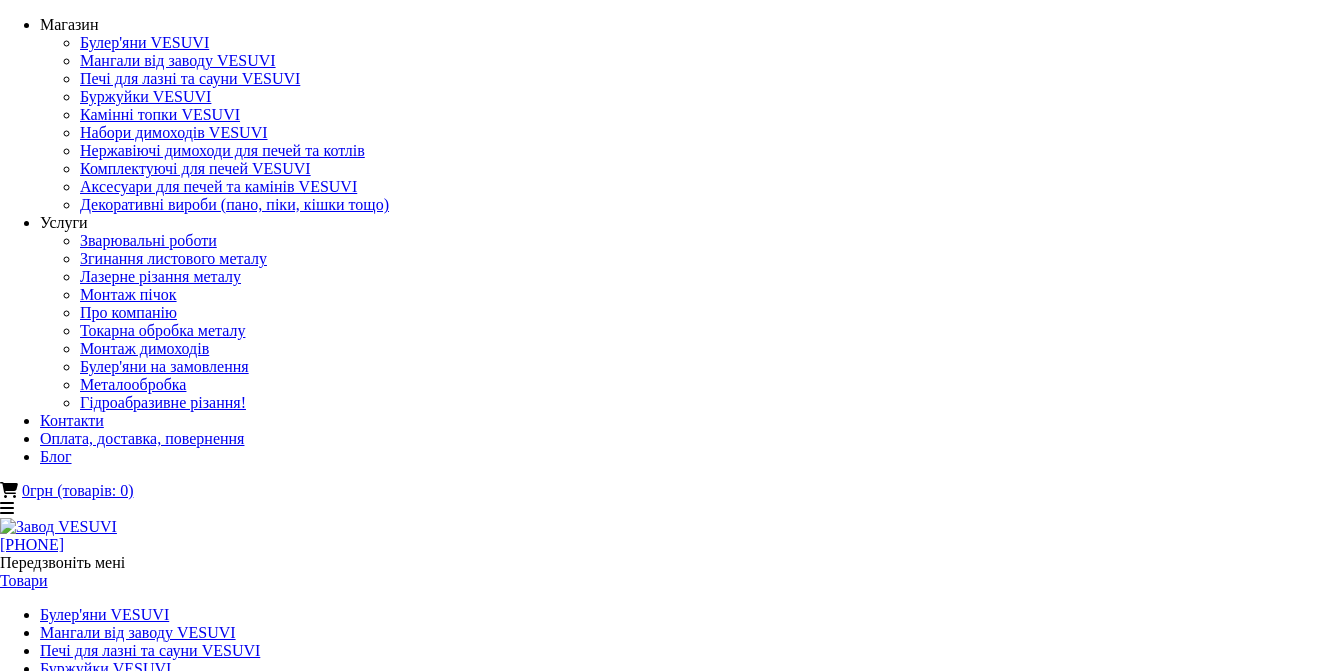 drag, startPoint x: 0, startPoint y: 0, endPoint x: 551, endPoint y: 467, distance: 722.2811 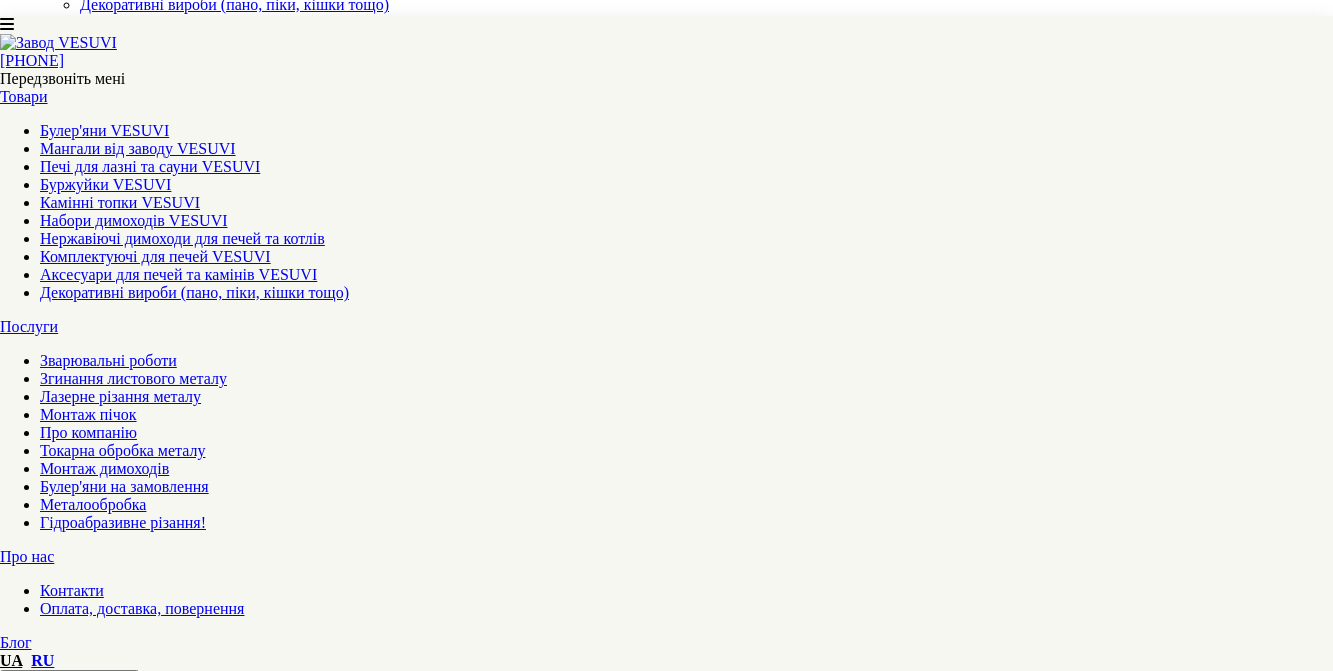 scroll, scrollTop: 200, scrollLeft: 0, axis: vertical 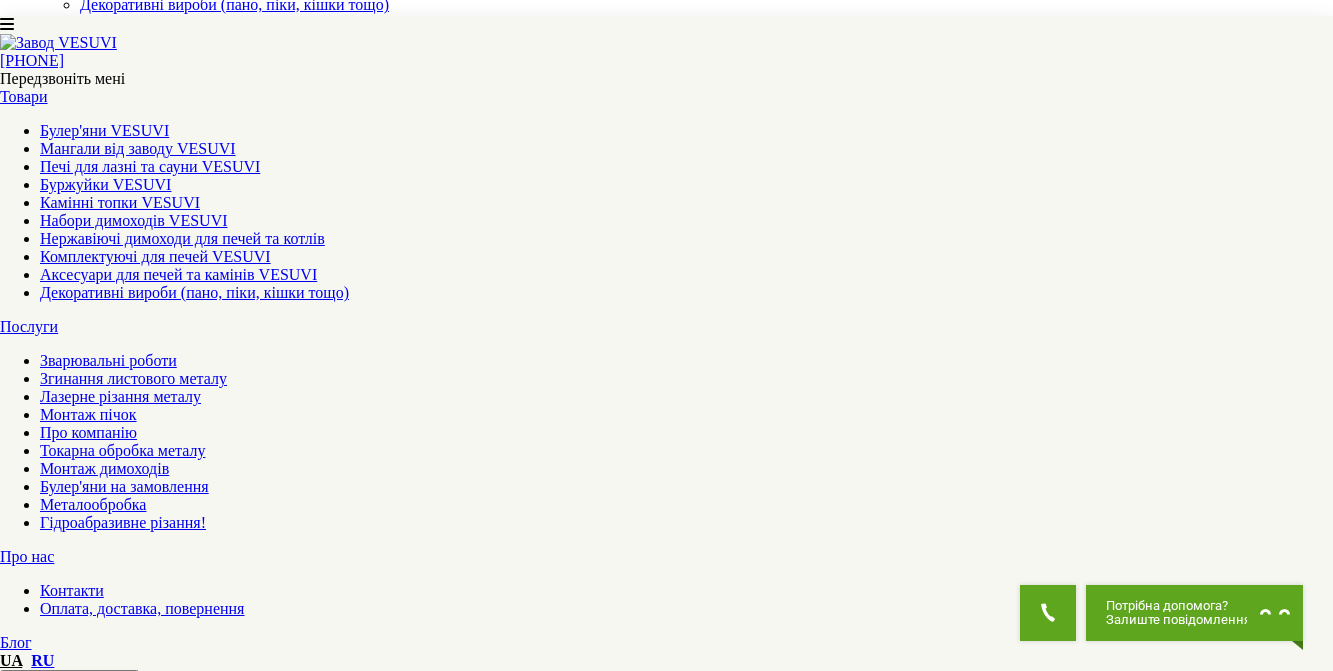 drag, startPoint x: 551, startPoint y: 467, endPoint x: 45, endPoint y: 302, distance: 532.2227 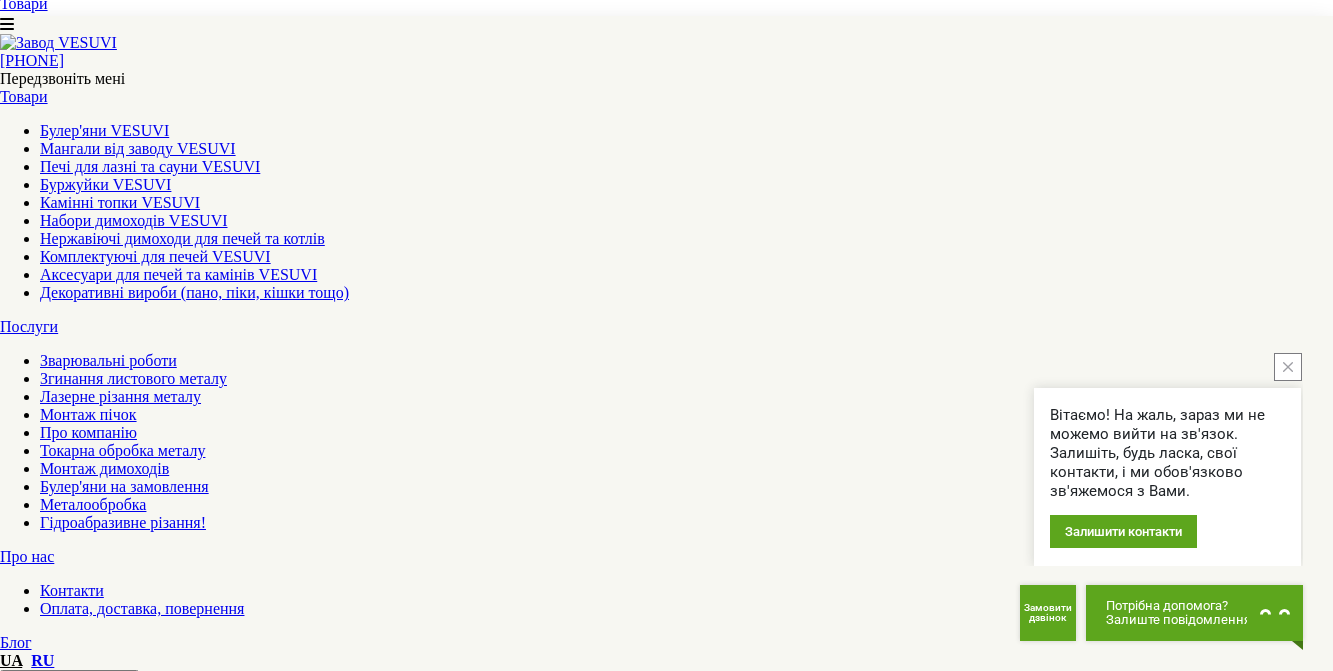 scroll, scrollTop: 600, scrollLeft: 0, axis: vertical 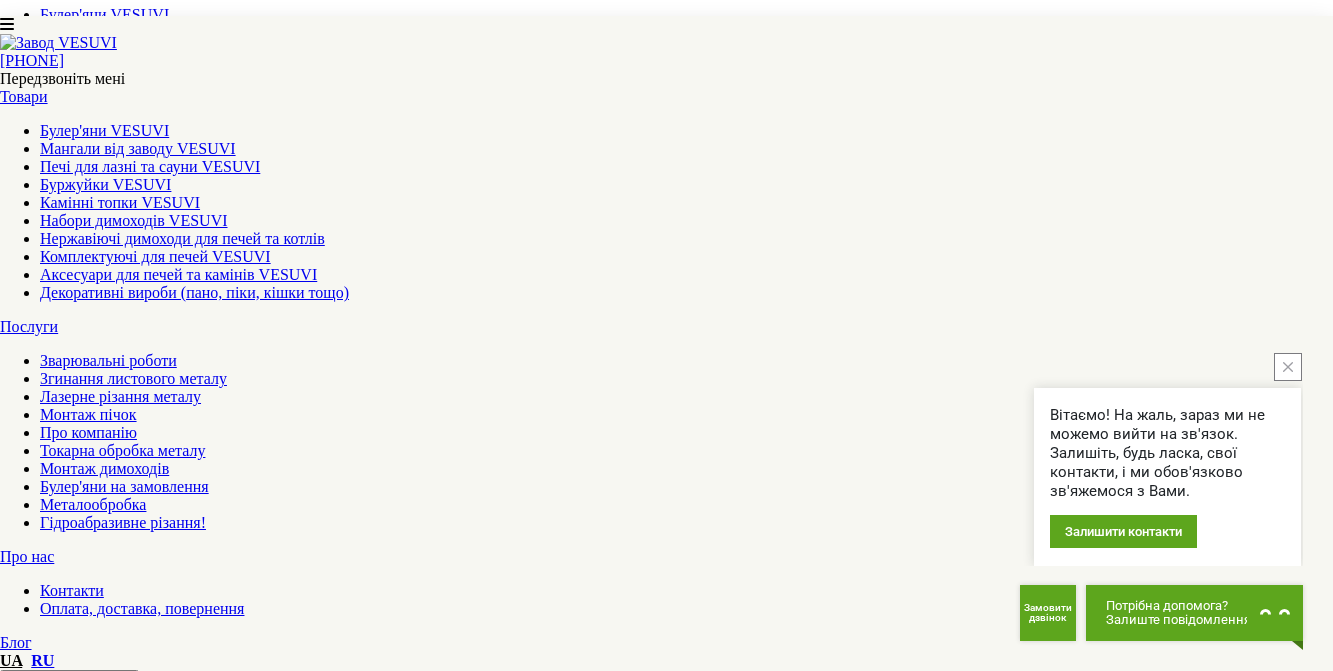 click at bounding box center (1288, 367) 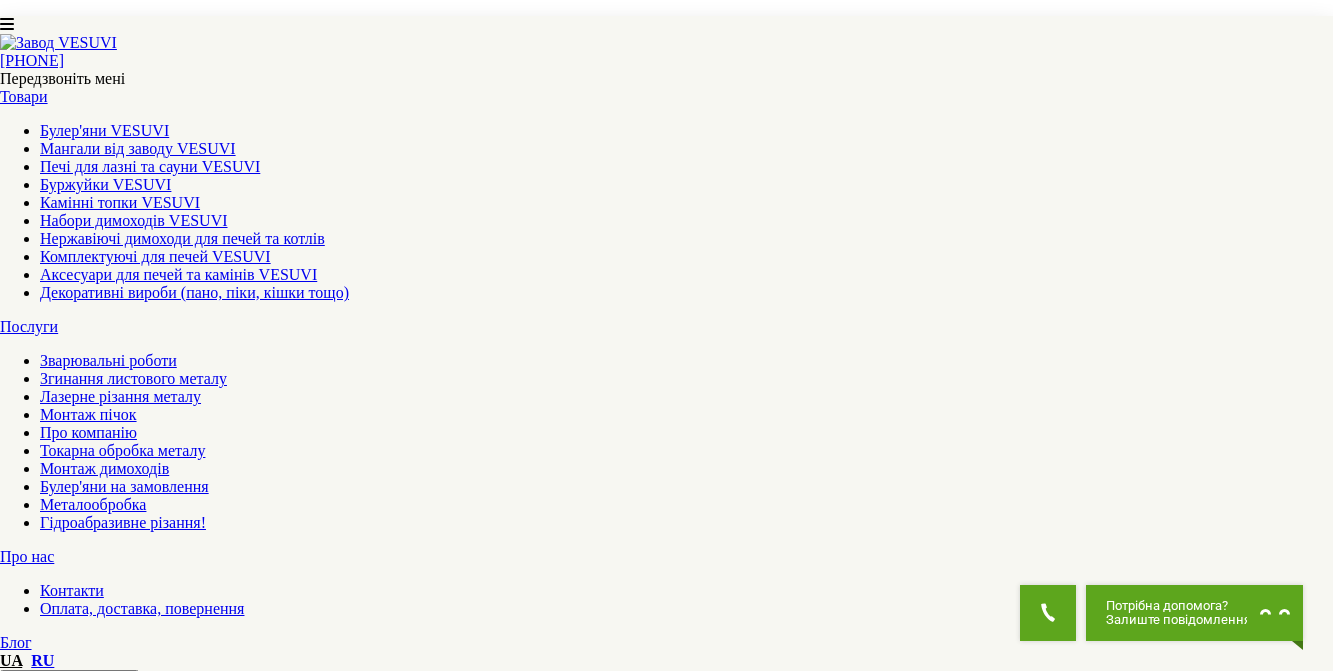 scroll, scrollTop: 2500, scrollLeft: 0, axis: vertical 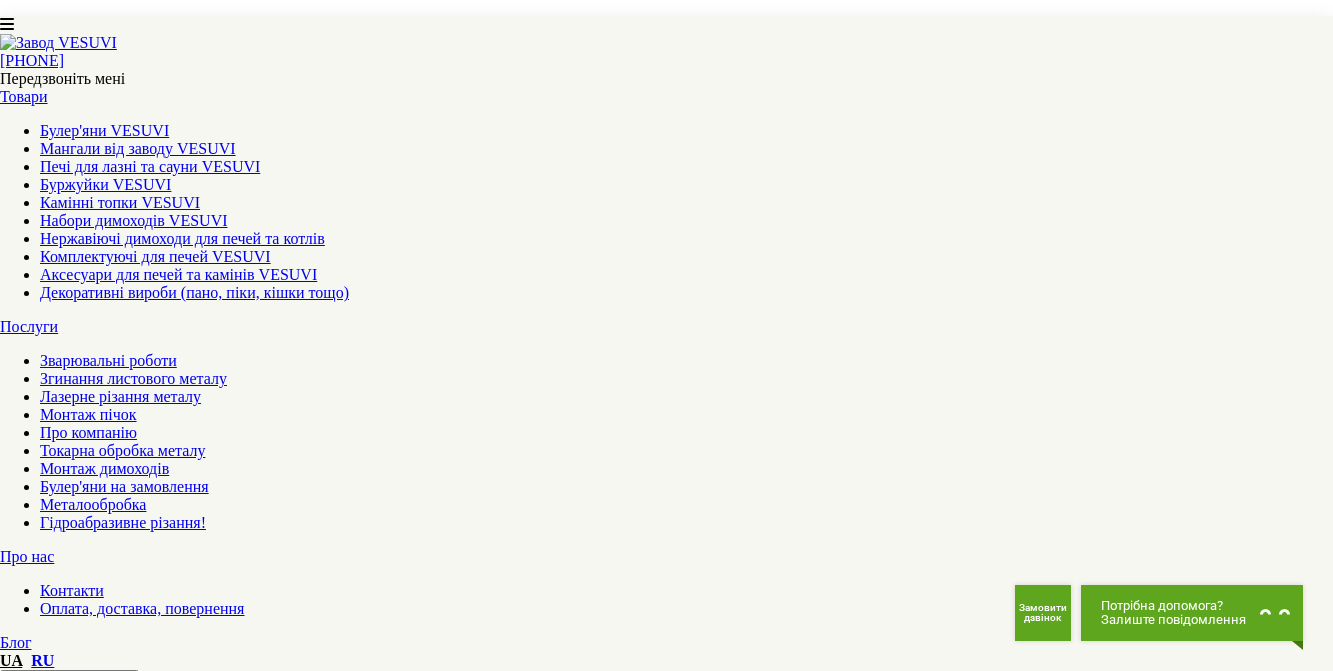 click on "3" at bounding box center [44, 13243] 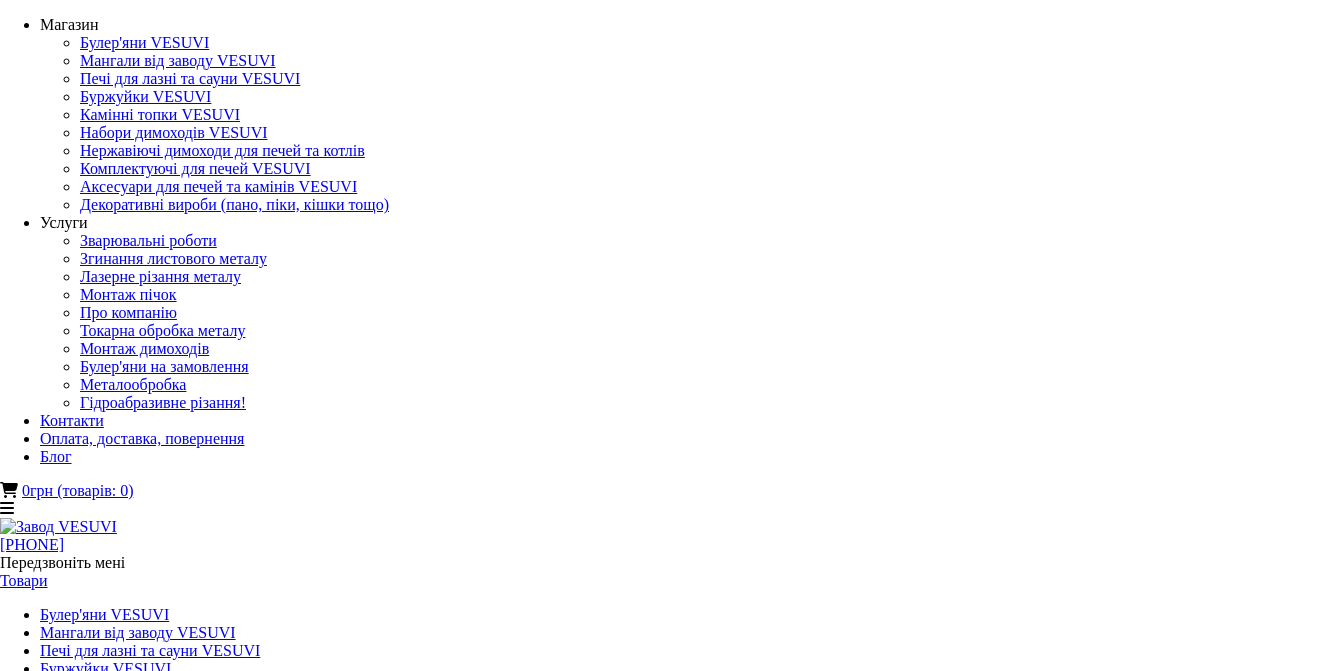 scroll, scrollTop: 0, scrollLeft: 0, axis: both 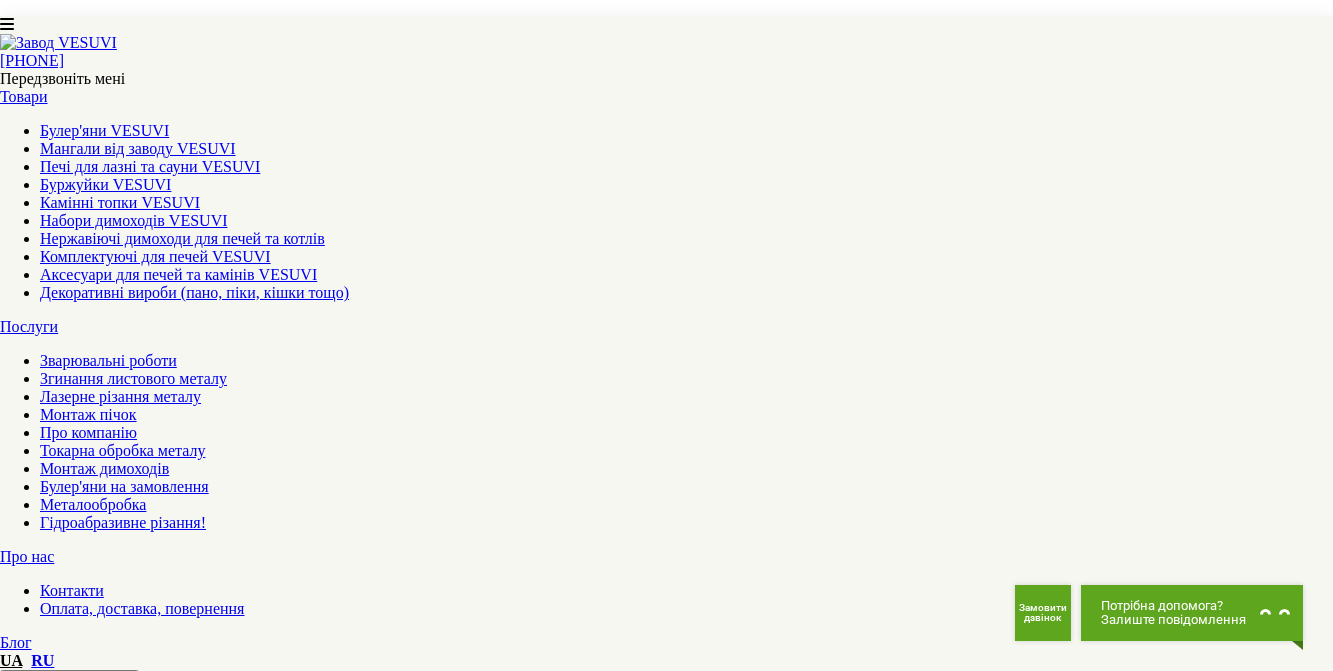 click on "4" at bounding box center (44, 13153) 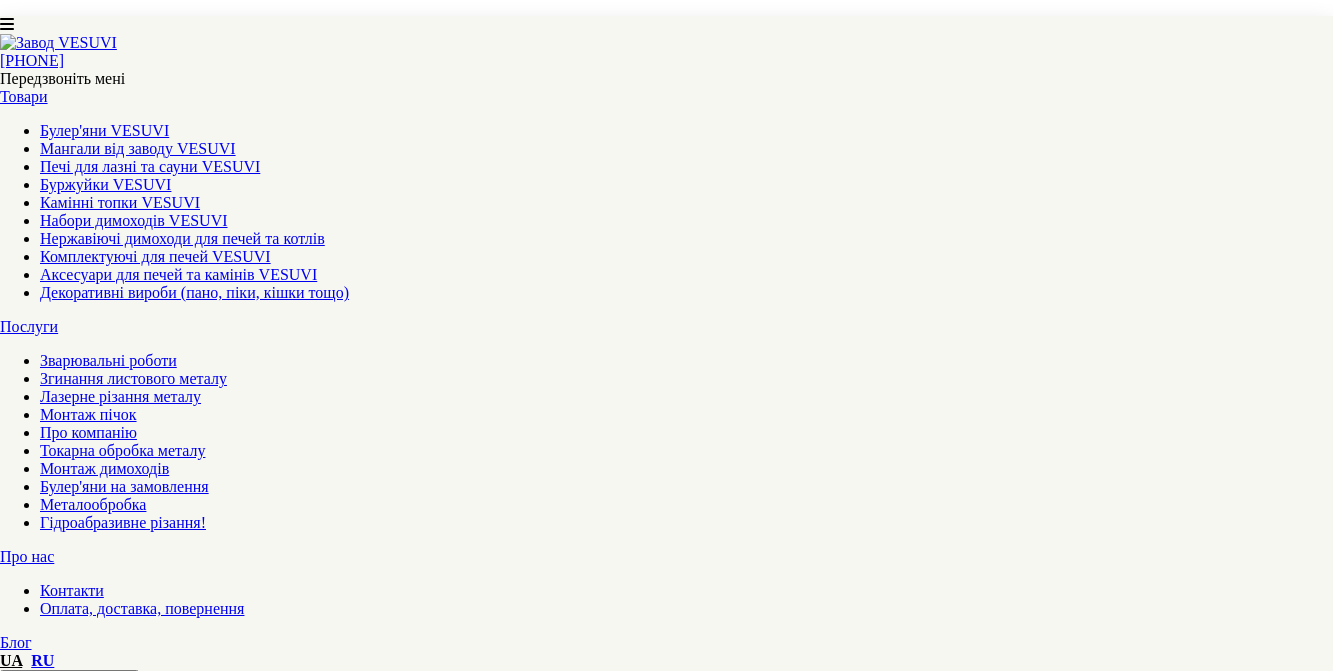 scroll, scrollTop: 400, scrollLeft: 0, axis: vertical 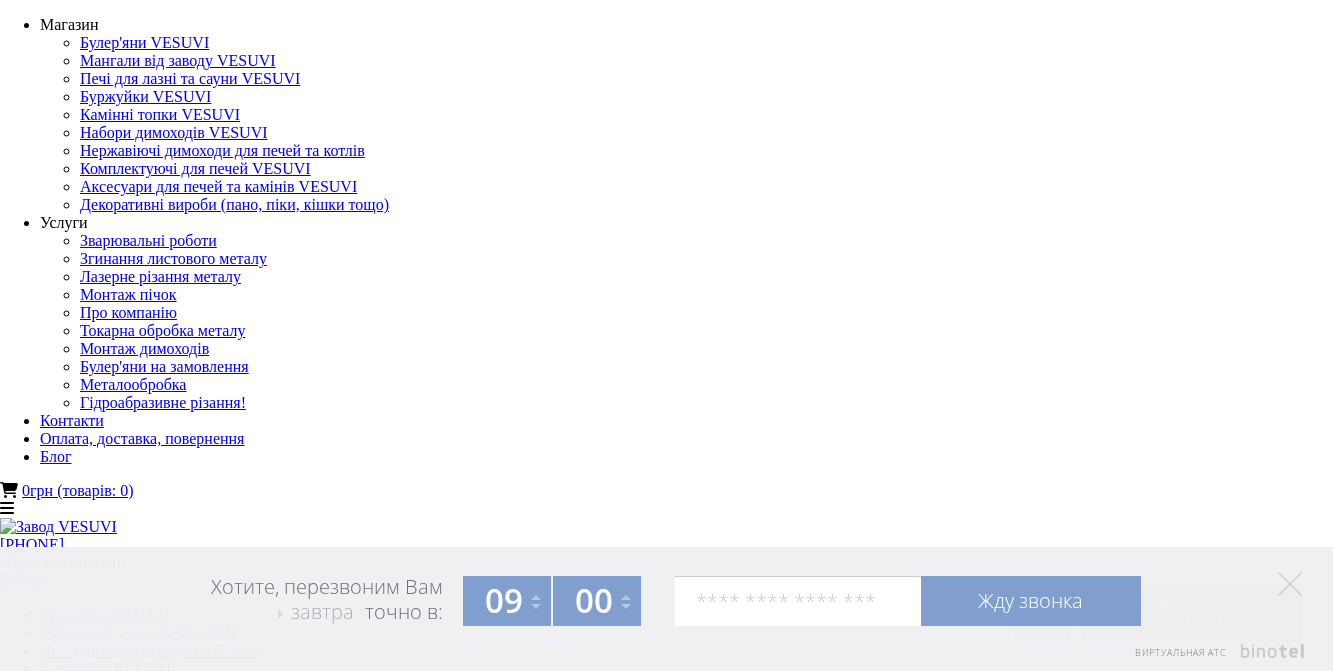 click on "Булер'яни класичні VESUVI" at bounding box center [666, 1985] 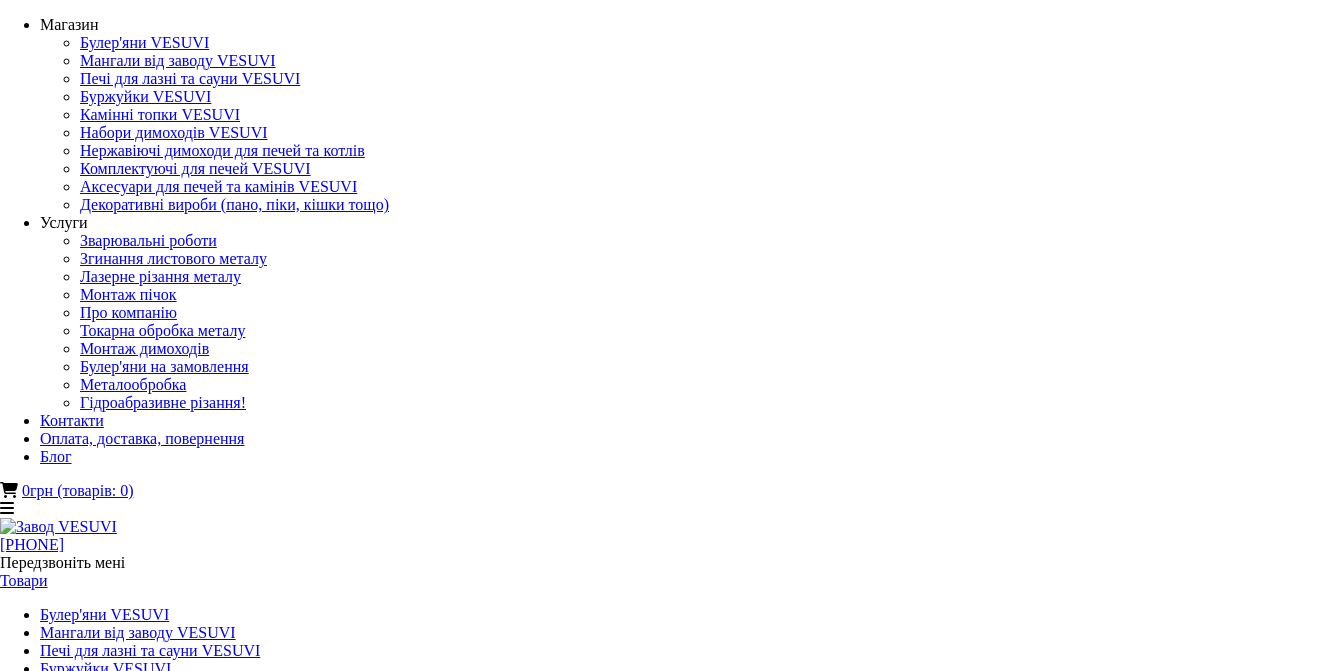 scroll, scrollTop: 0, scrollLeft: 0, axis: both 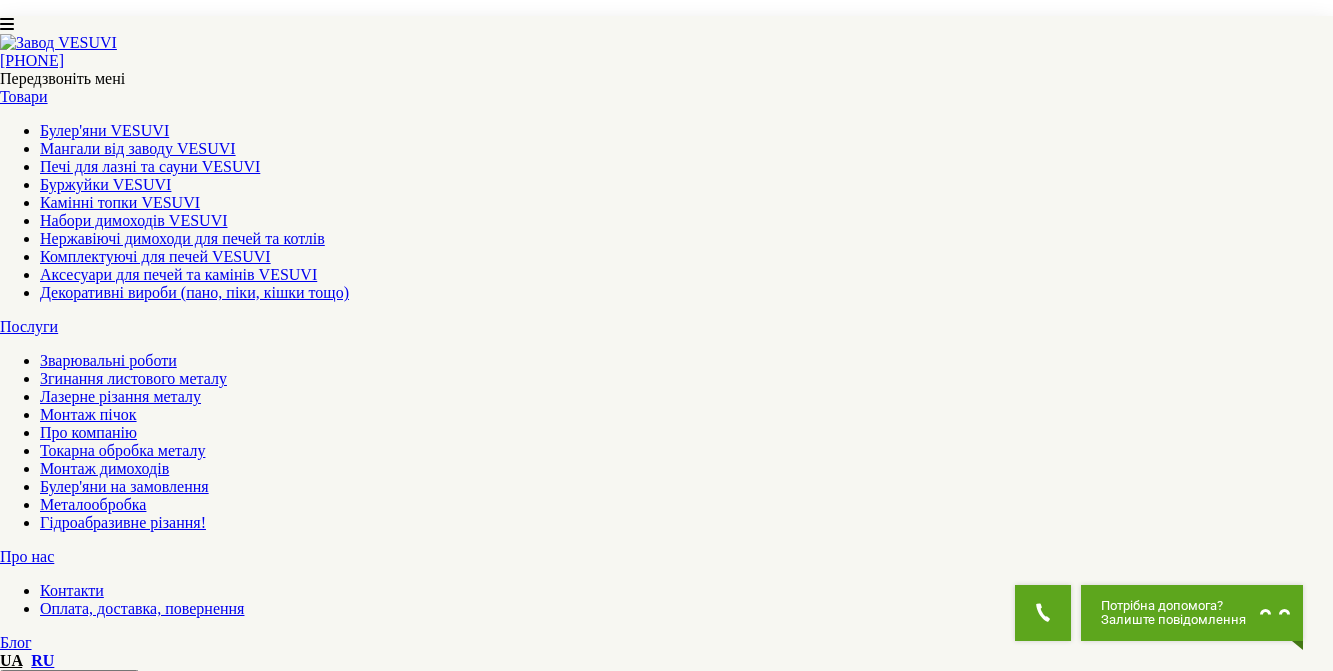 click on "2" at bounding box center [44, 13074] 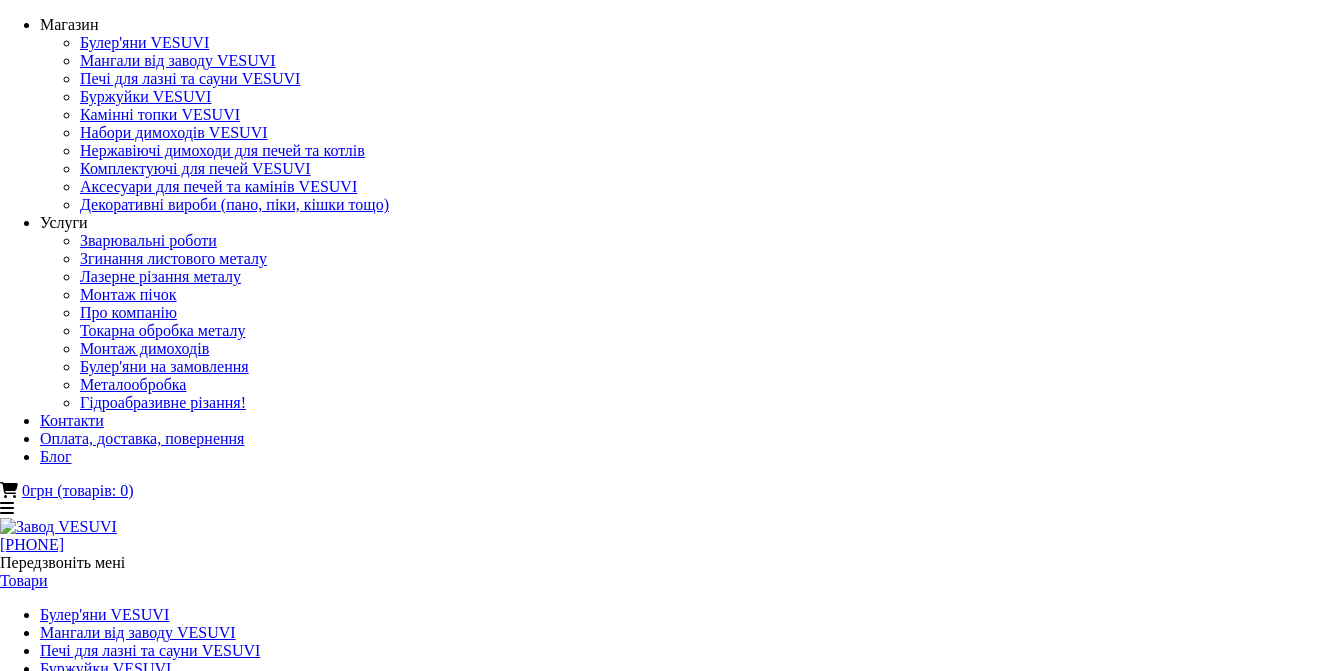 scroll, scrollTop: 0, scrollLeft: 0, axis: both 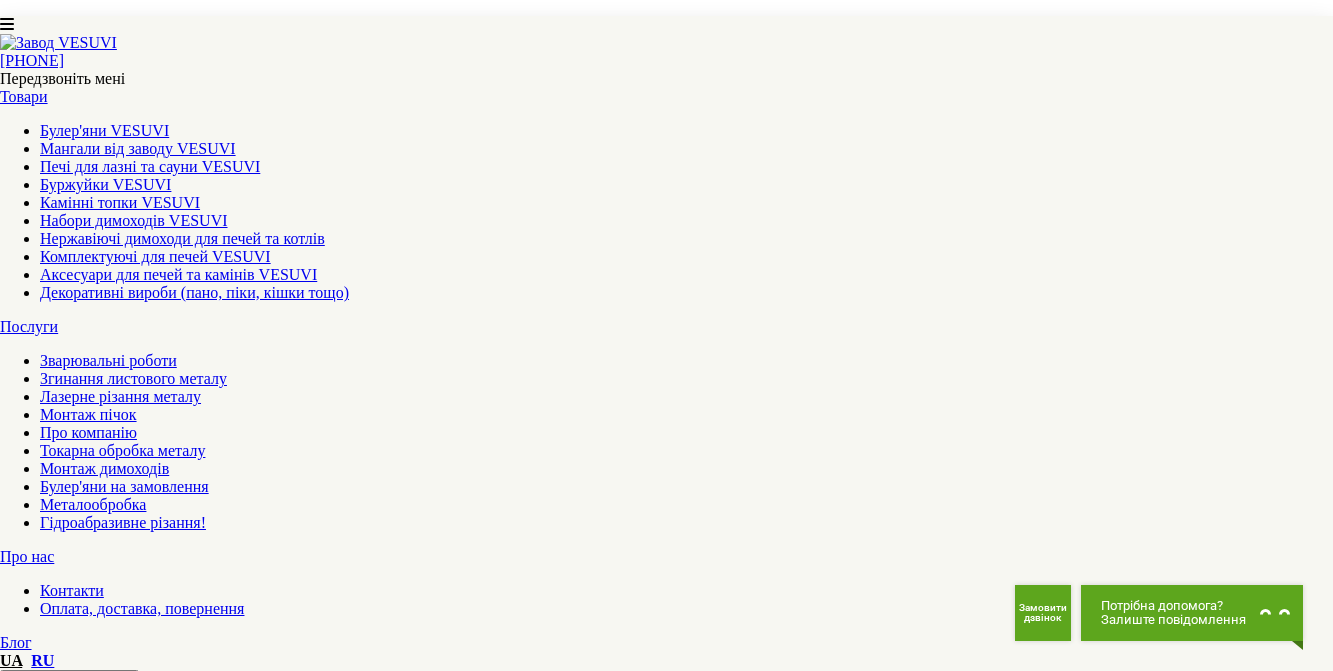 click on "3" at bounding box center [44, 13194] 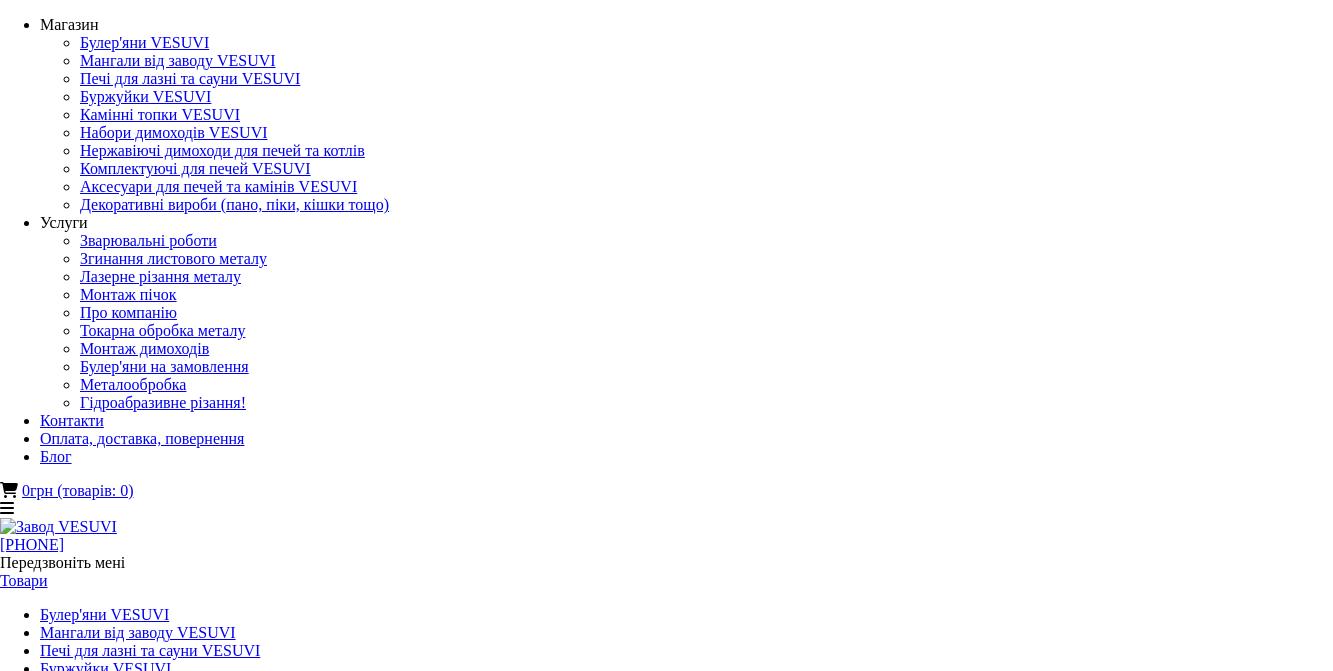 scroll, scrollTop: 0, scrollLeft: 0, axis: both 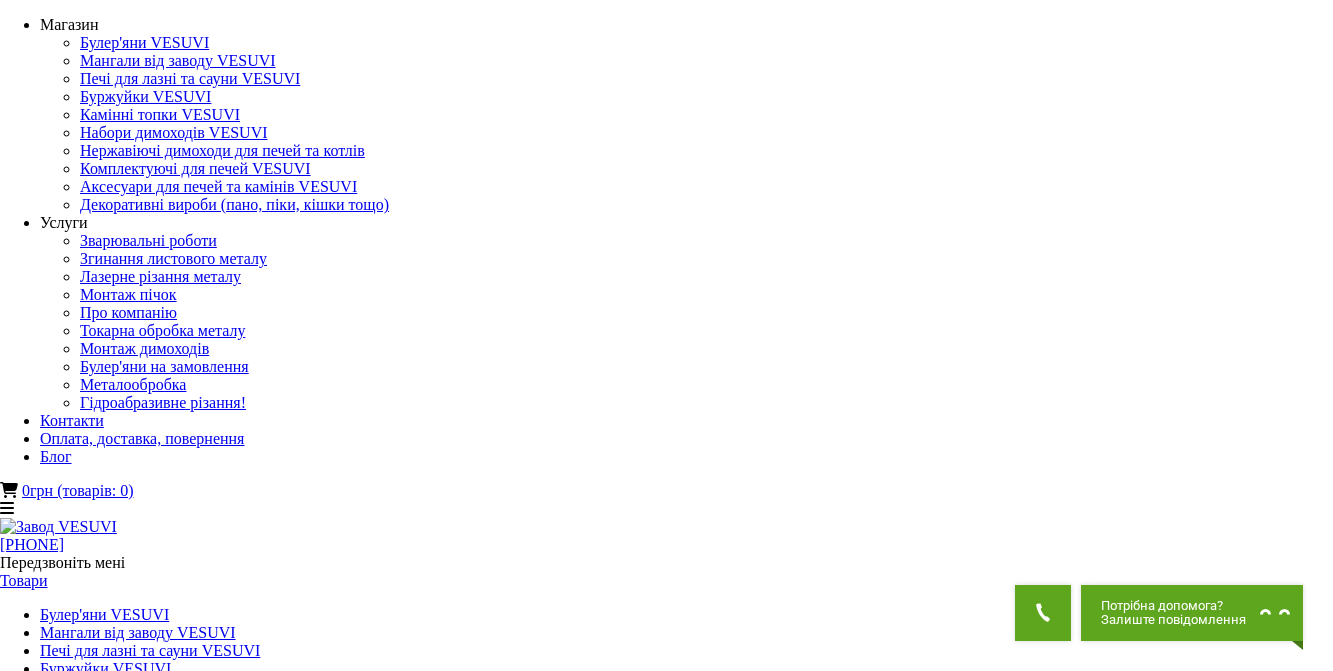 click on "Товари" at bounding box center [24, 580] 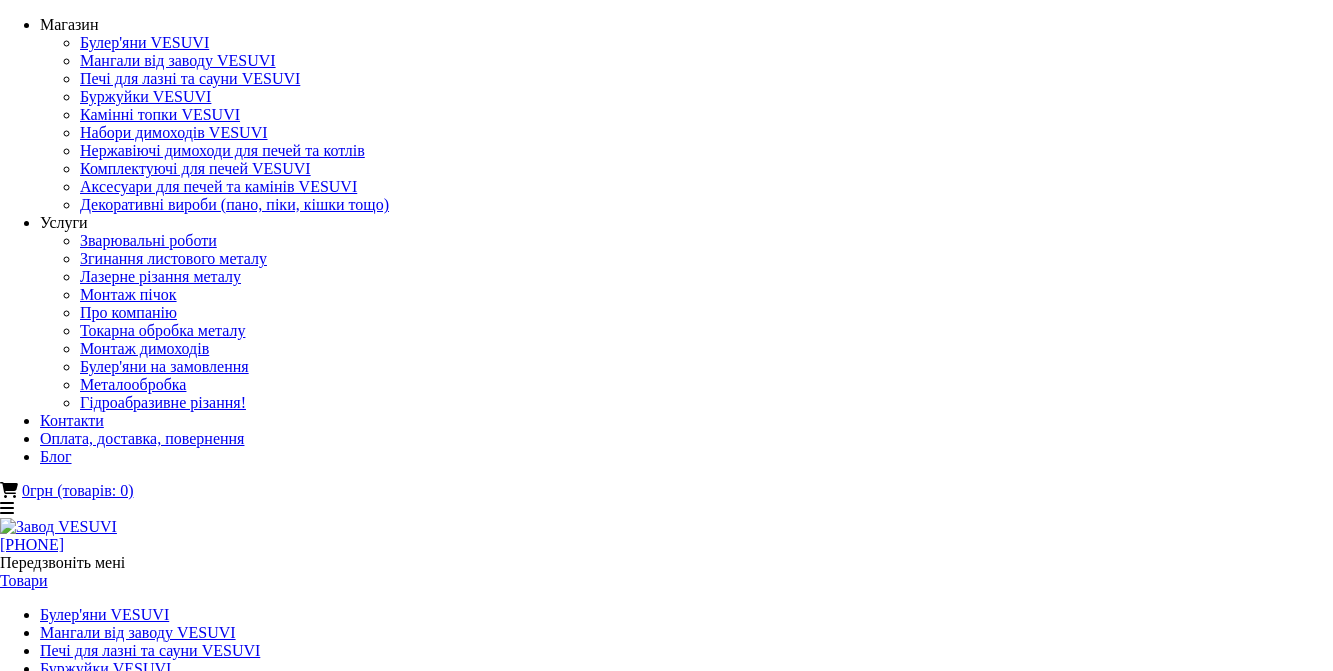 scroll, scrollTop: 0, scrollLeft: 0, axis: both 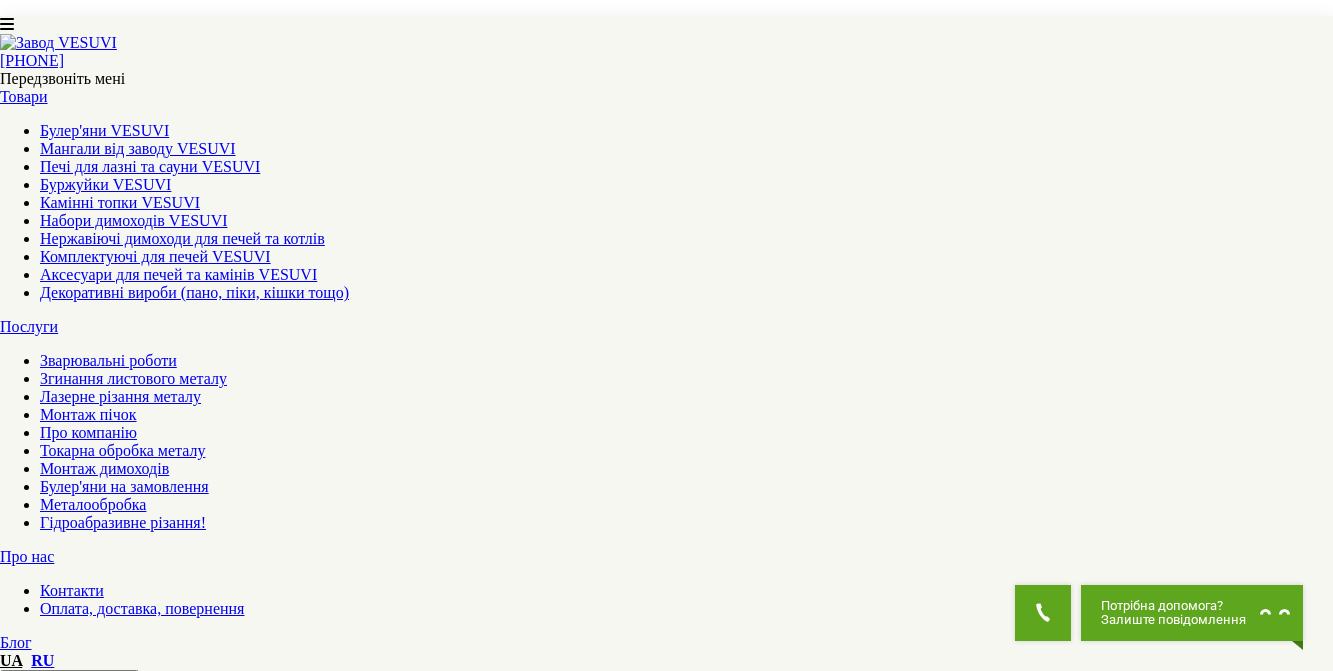 click on "2" at bounding box center [44, 5344] 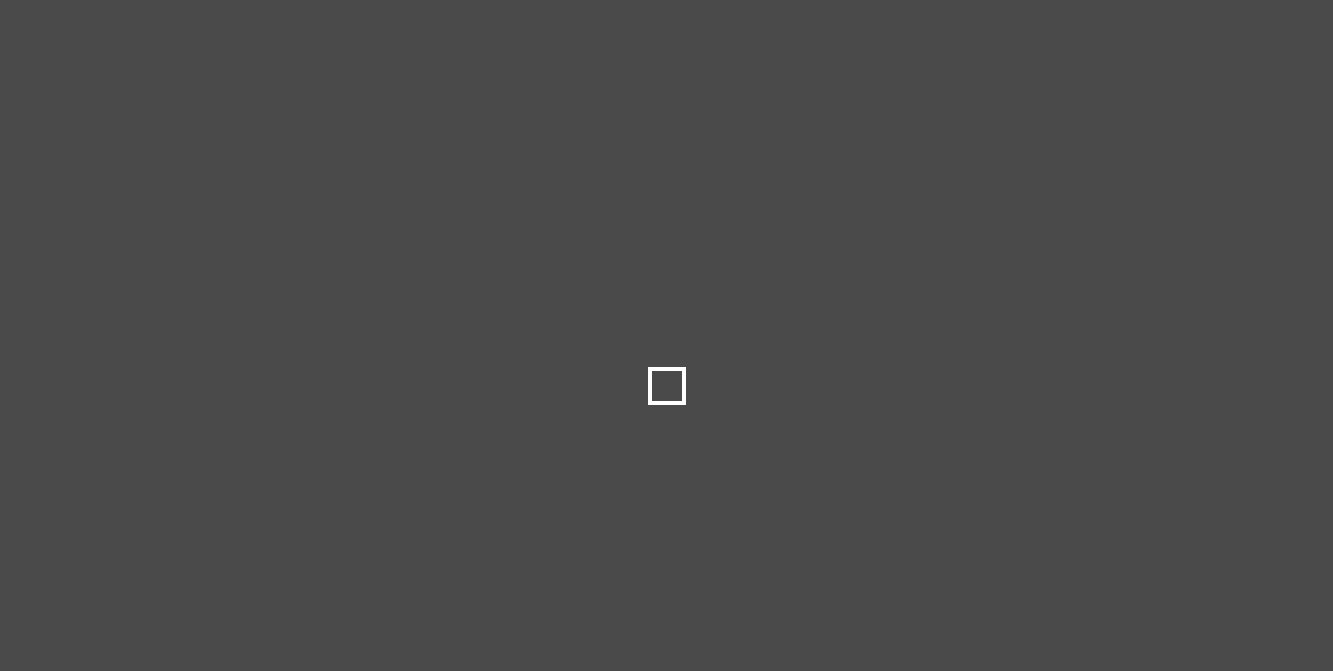 scroll, scrollTop: 0, scrollLeft: 0, axis: both 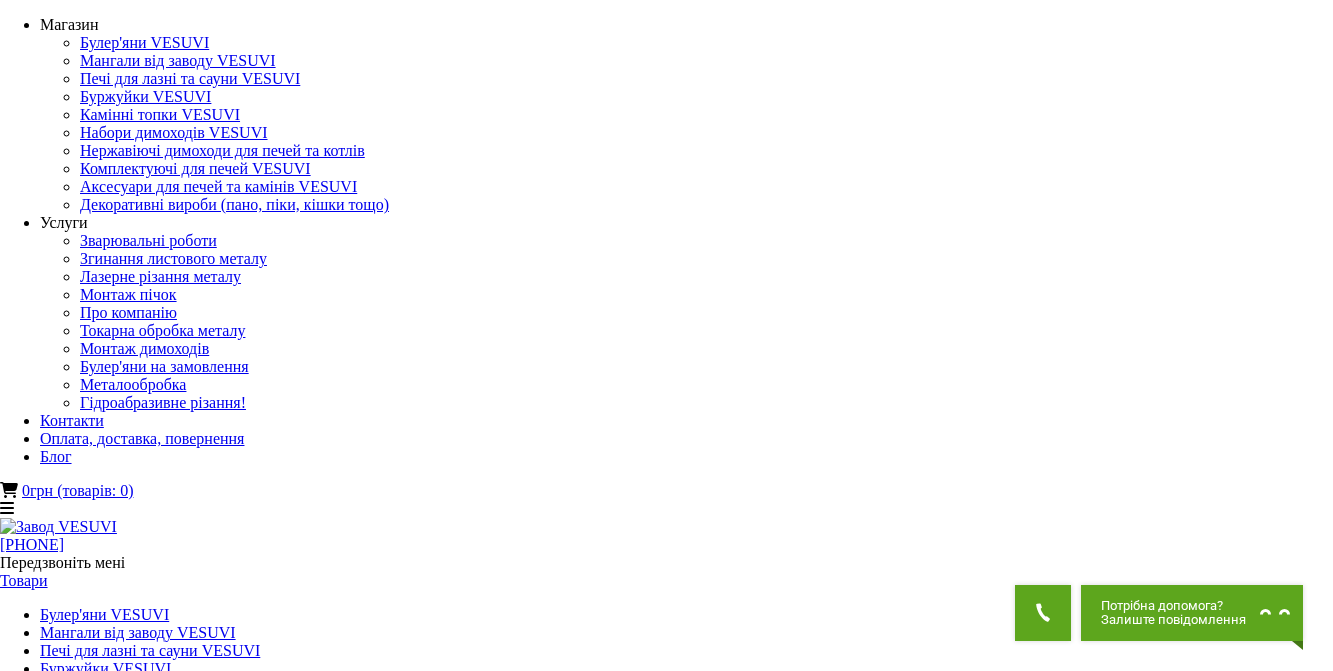 click on "Товари" at bounding box center [24, 580] 